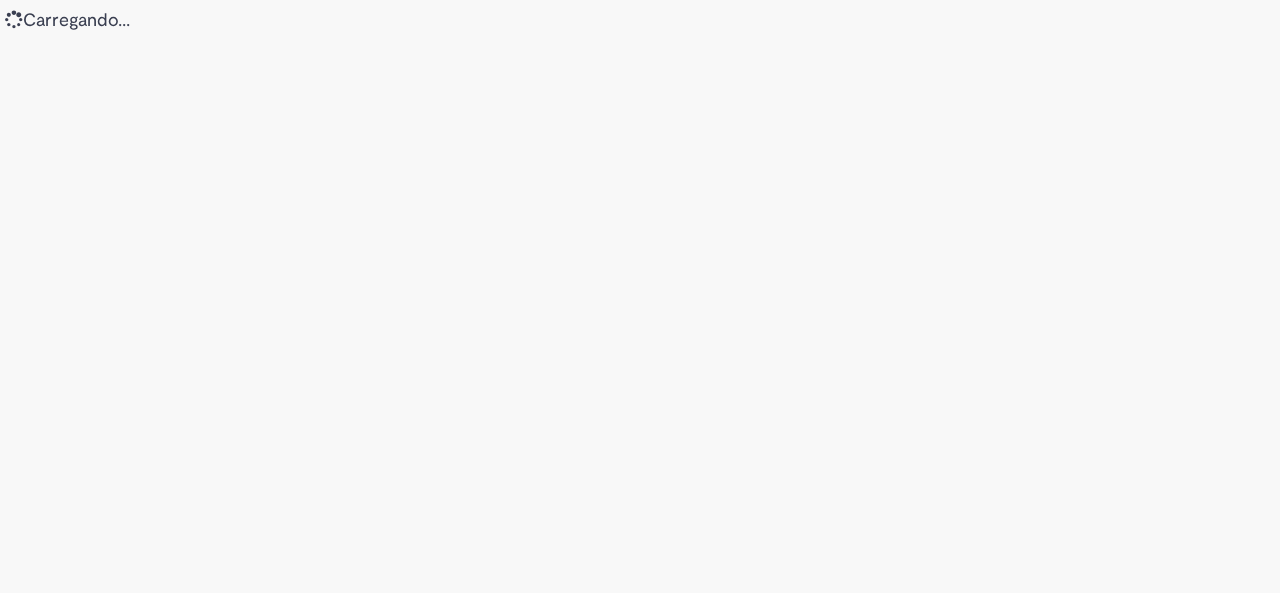 scroll, scrollTop: 0, scrollLeft: 0, axis: both 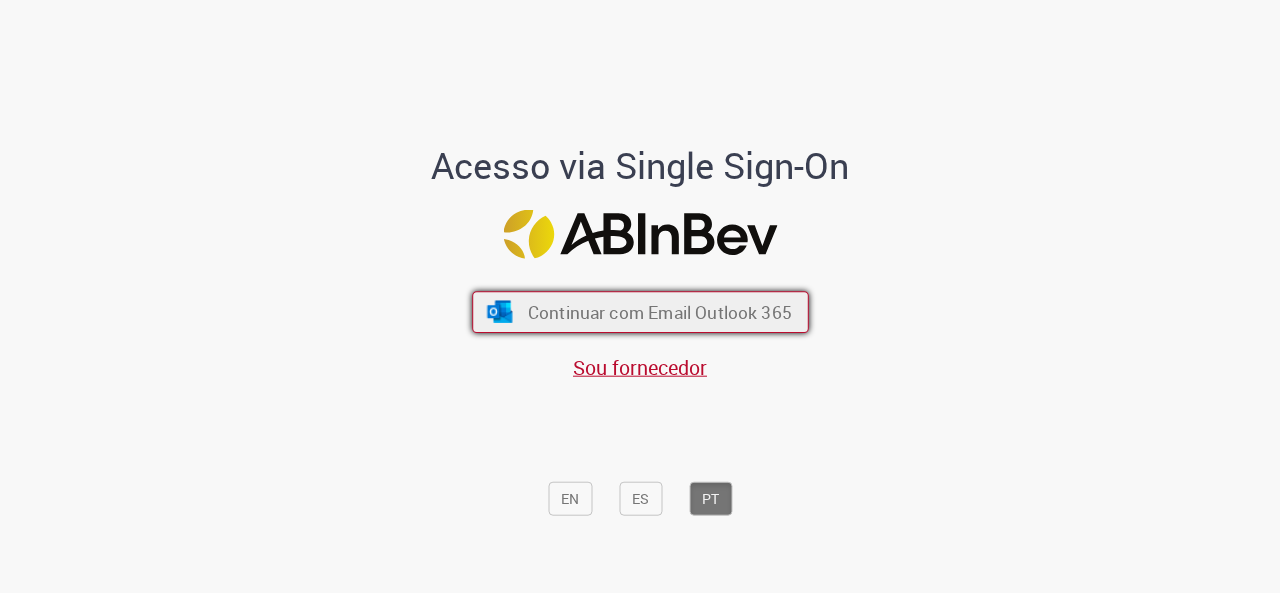 click on "Continuar com Email Outlook 365" at bounding box center [659, 311] 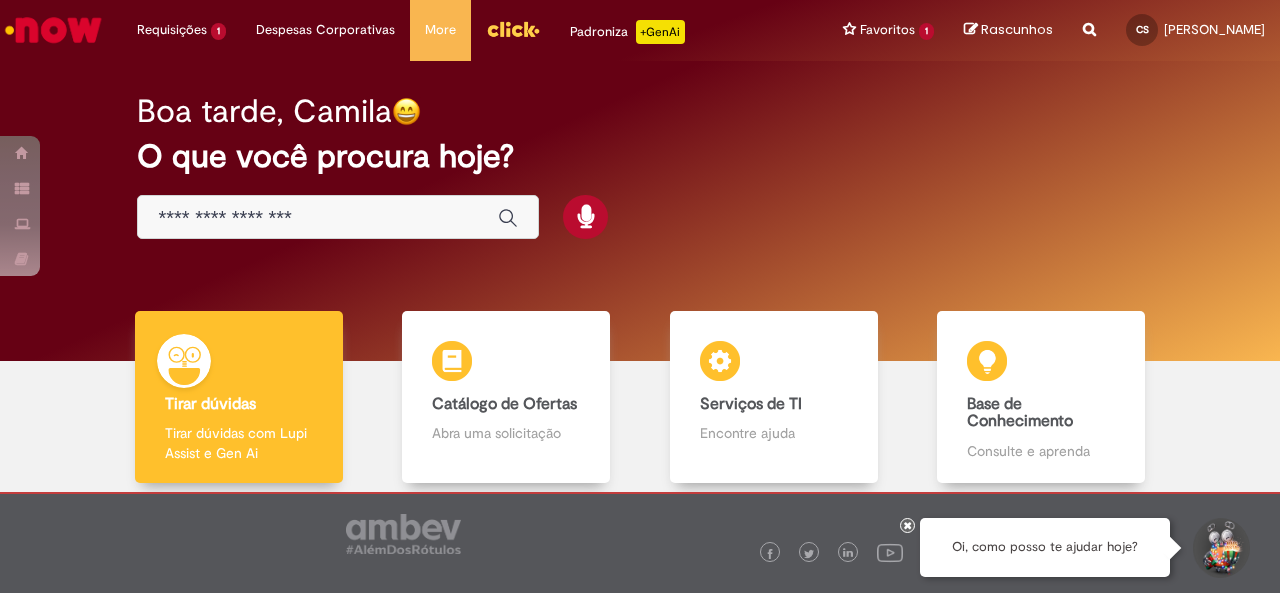 scroll, scrollTop: 0, scrollLeft: 0, axis: both 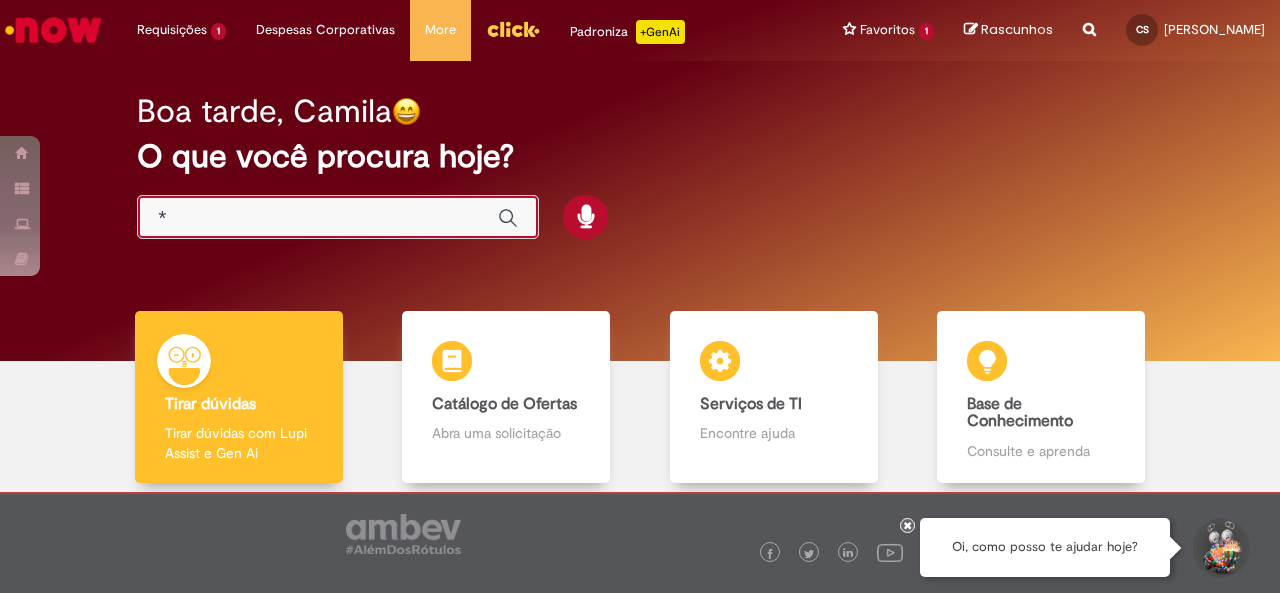 click on "*" at bounding box center (318, 218) 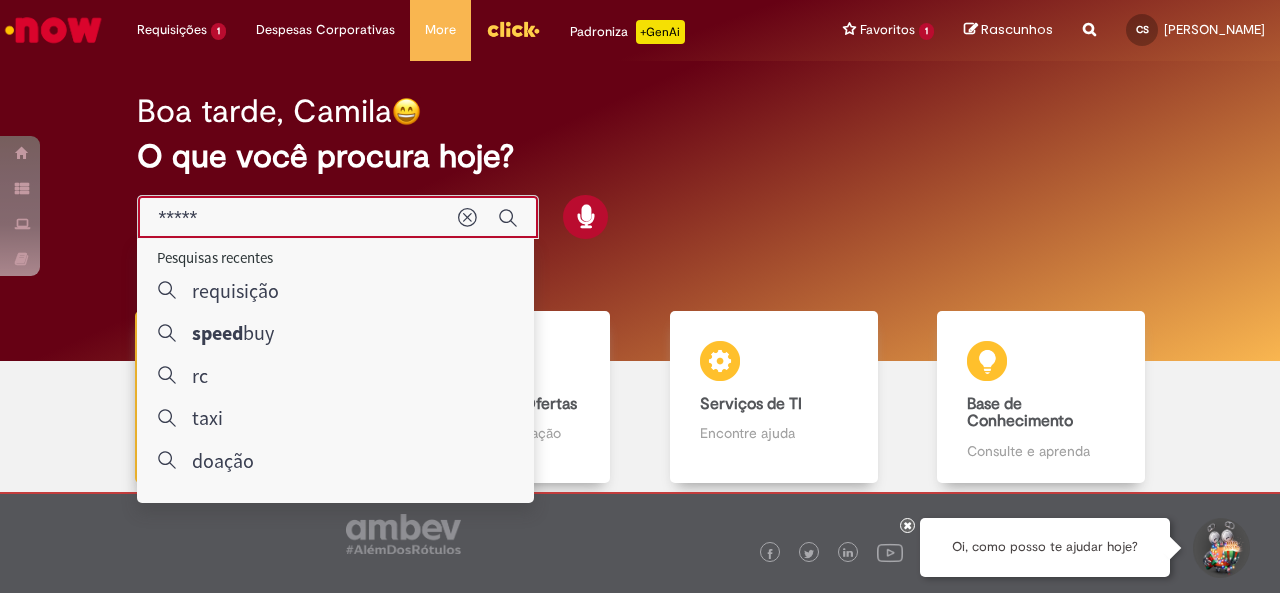 type on "*********" 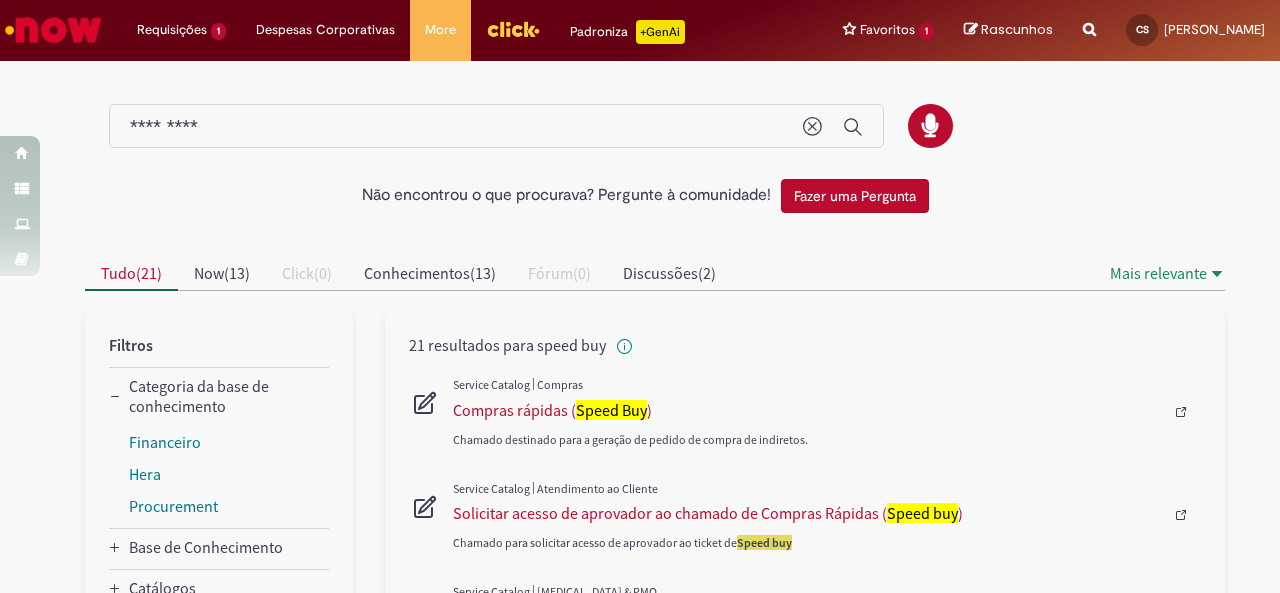 scroll, scrollTop: 118, scrollLeft: 0, axis: vertical 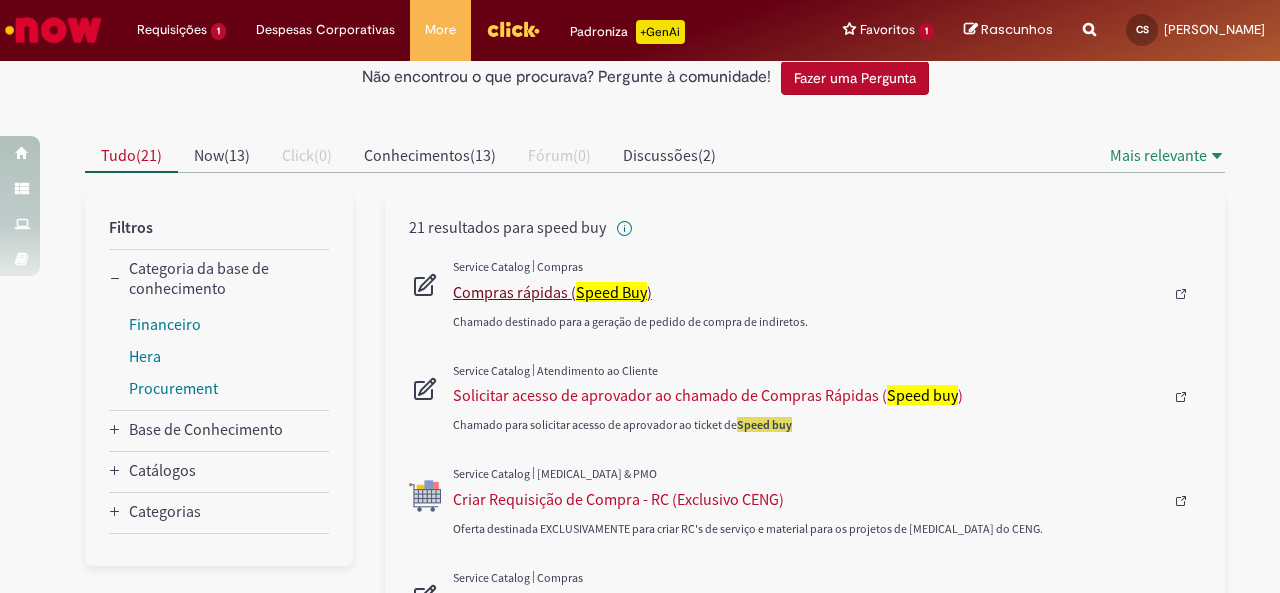 click on "Compras rápidas ( Speed Buy )" at bounding box center (808, 292) 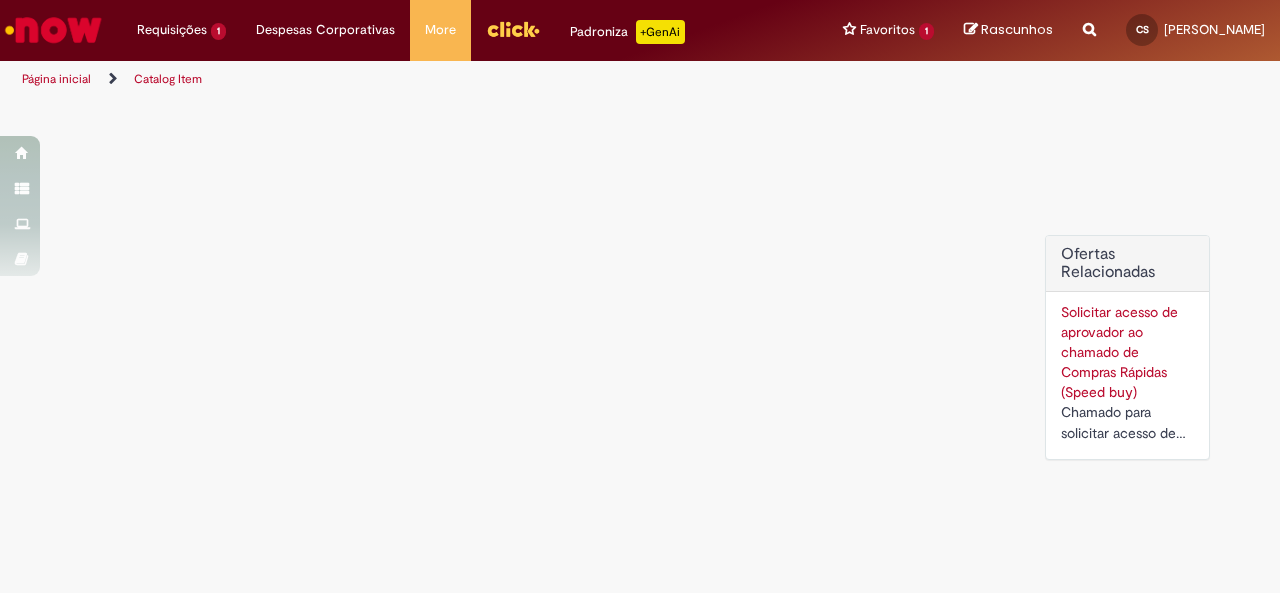 scroll, scrollTop: 0, scrollLeft: 0, axis: both 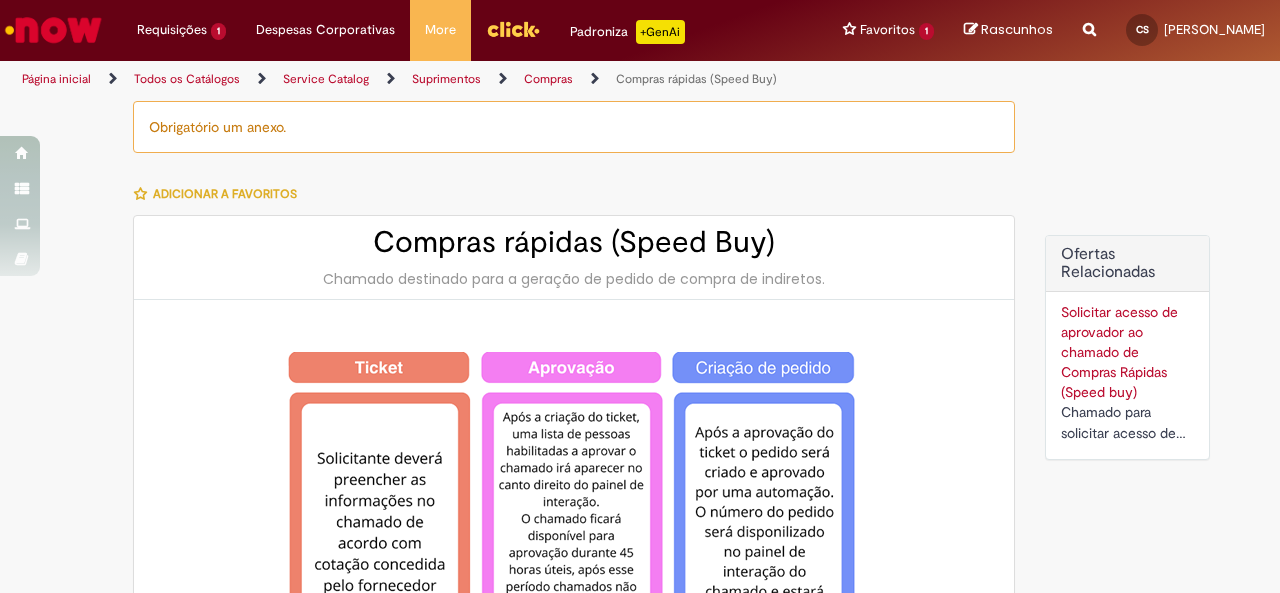 type on "********" 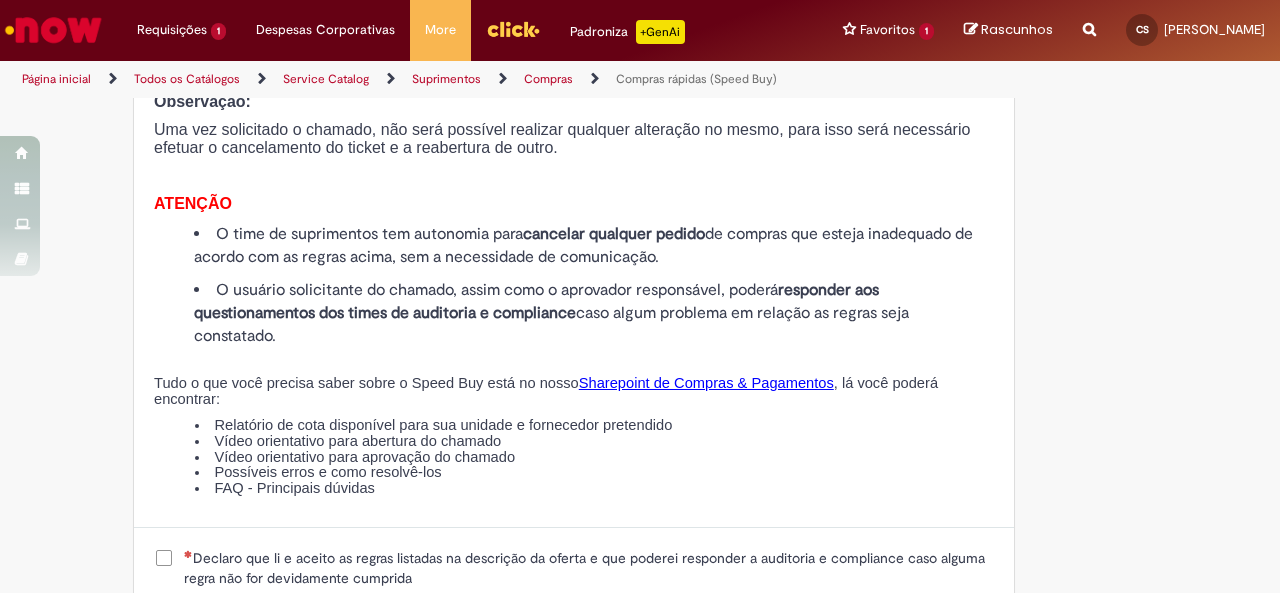 scroll, scrollTop: 2384, scrollLeft: 0, axis: vertical 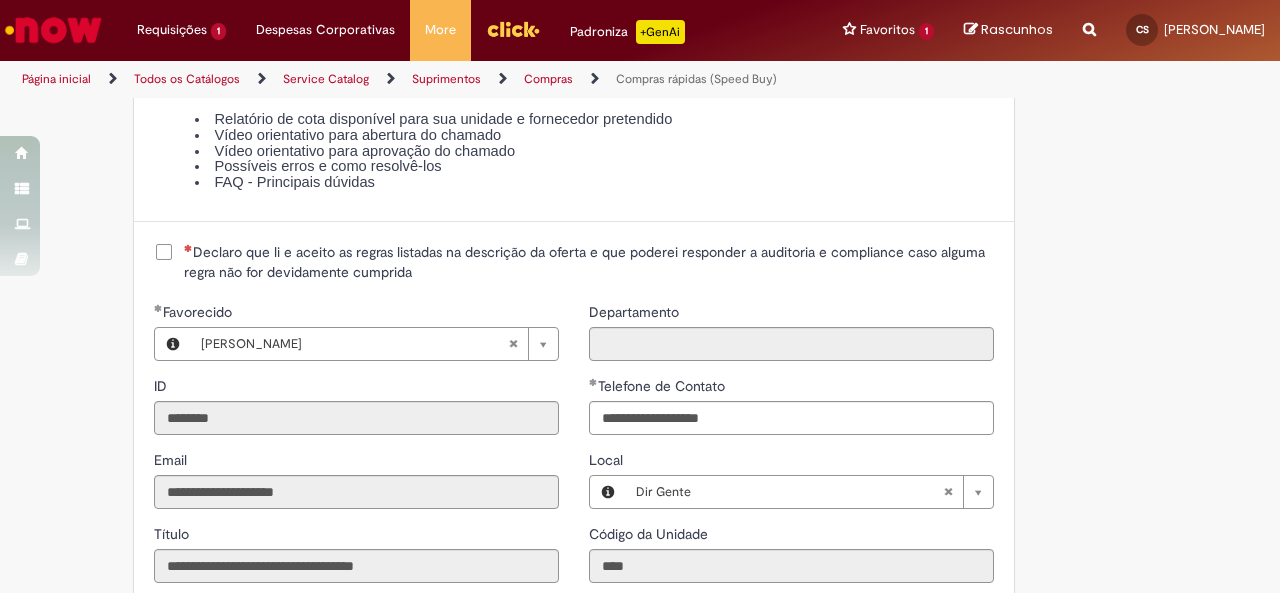 click on "Obrigatório um anexo.
Adicionar a Favoritos
Compras rápidas (Speed Buy)
Chamado destinado para a geração de pedido de compra de indiretos.
O Speed buy é a ferramenta oficial para a geração de pedidos de compra que atenda aos seguintes requisitos:
Compras de material e serviço indiretos
Compras inferiores a R$13.000 *
Compras com fornecedores nacionais
Compras de material sem contrato ativo no SAP para o centro solicitado
* Essa cota é referente ao tipo de solicitação padrão de Speed buy. Os chamados com cotas especiais podem possuir valores divergentes.
Regras de Utilização
No campo “Tipo de Solicitação” selecionar a opção correspondente a sua unidade de negócio.
Solicitação Padrão de Speed buy:
Fábricas, centros de Excelência e de Distribuição:  habilitado para todos usuários ambev
Ativos   de TI:" at bounding box center (640, -555) 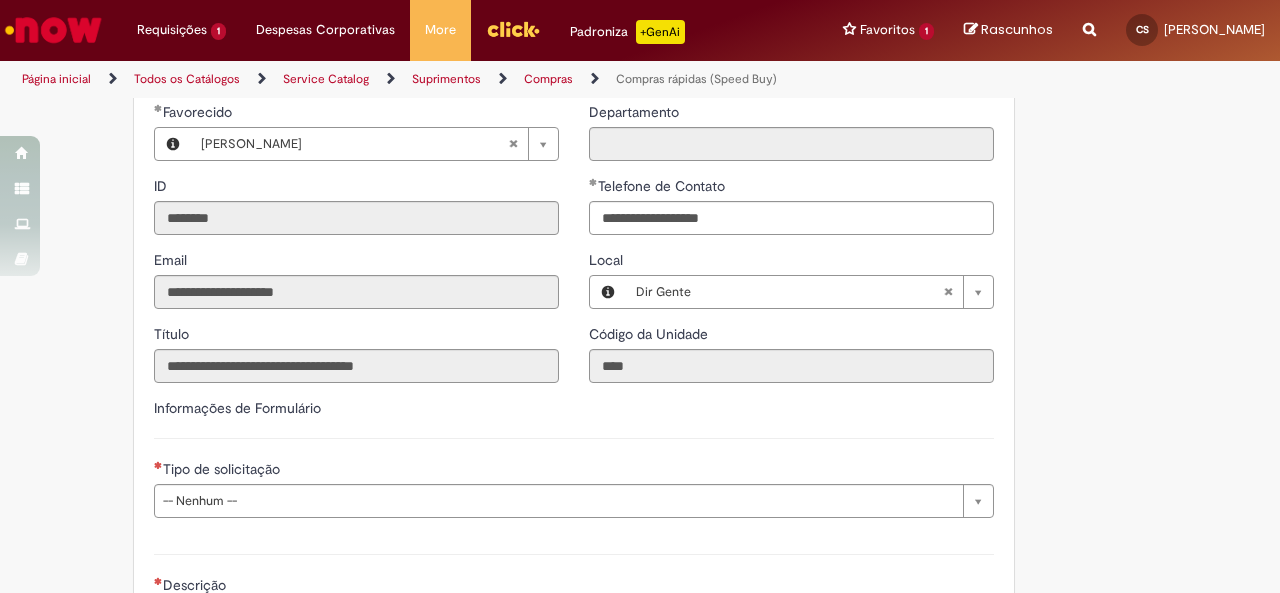 scroll, scrollTop: 2586, scrollLeft: 0, axis: vertical 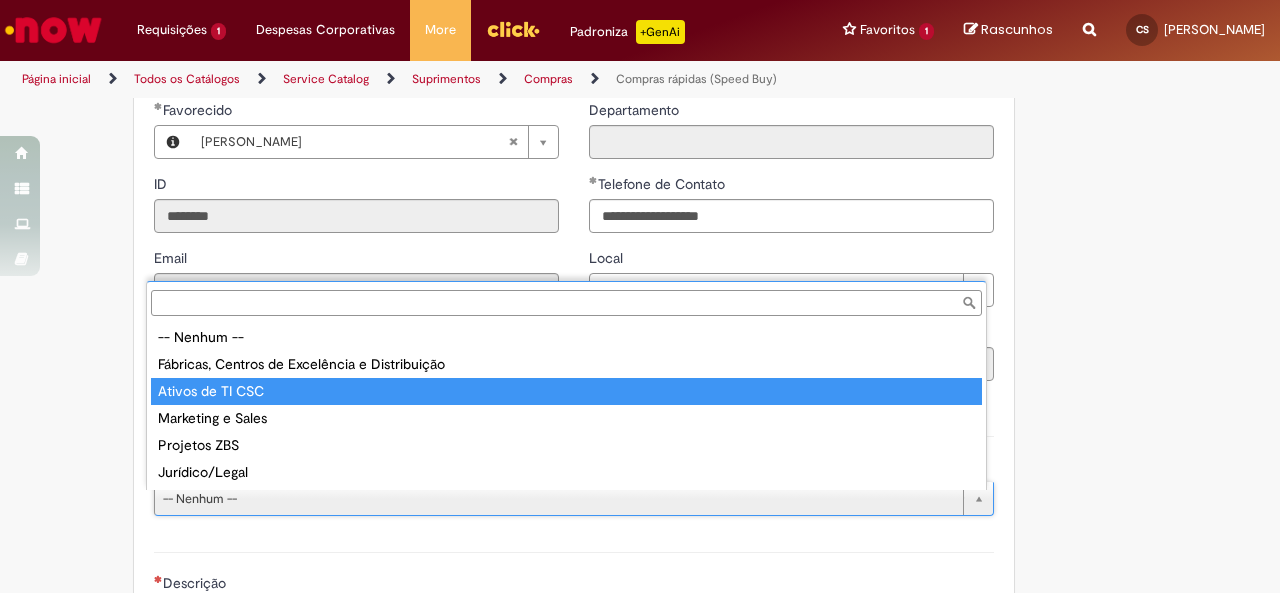 type on "**********" 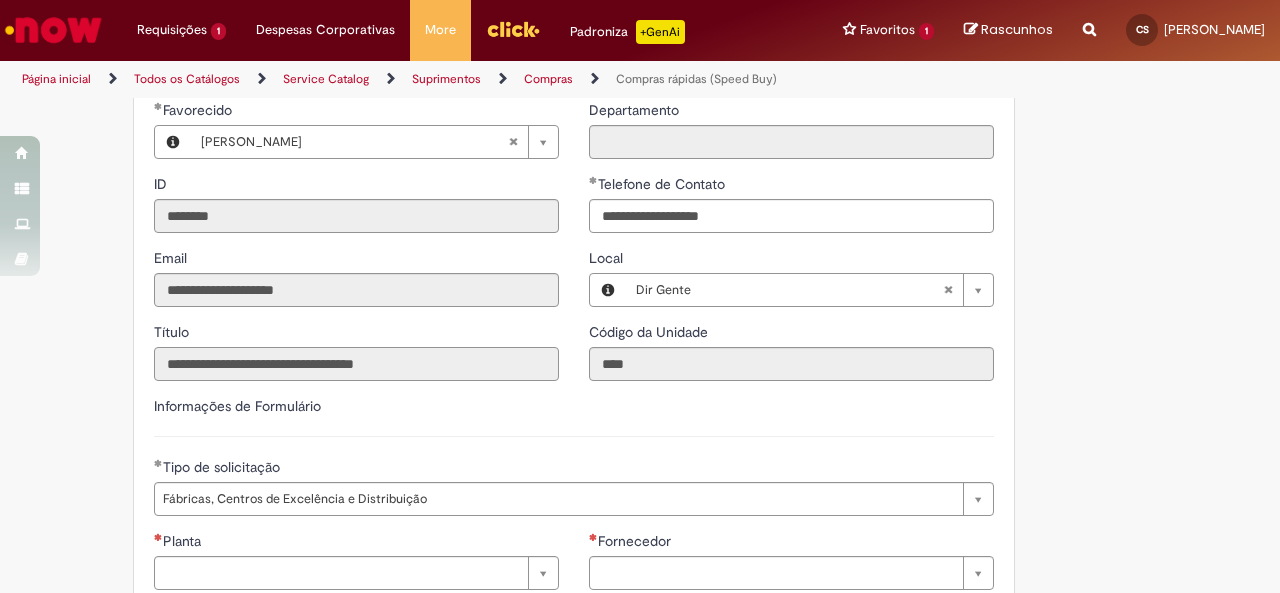click on "**********" at bounding box center [356, 364] 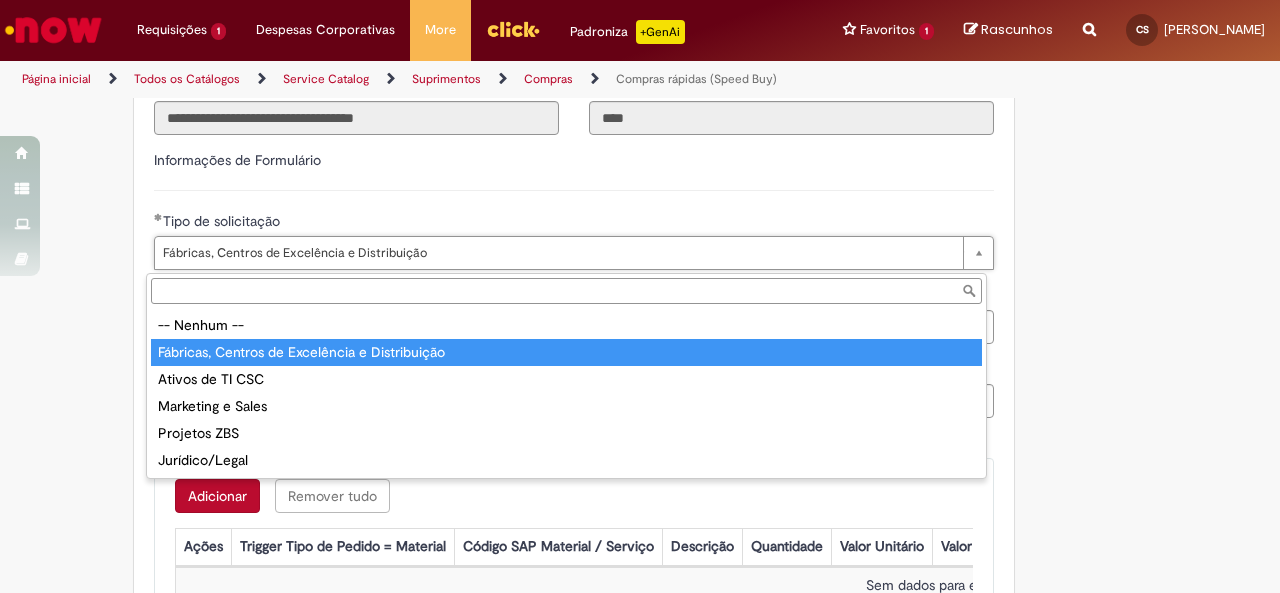 type on "**********" 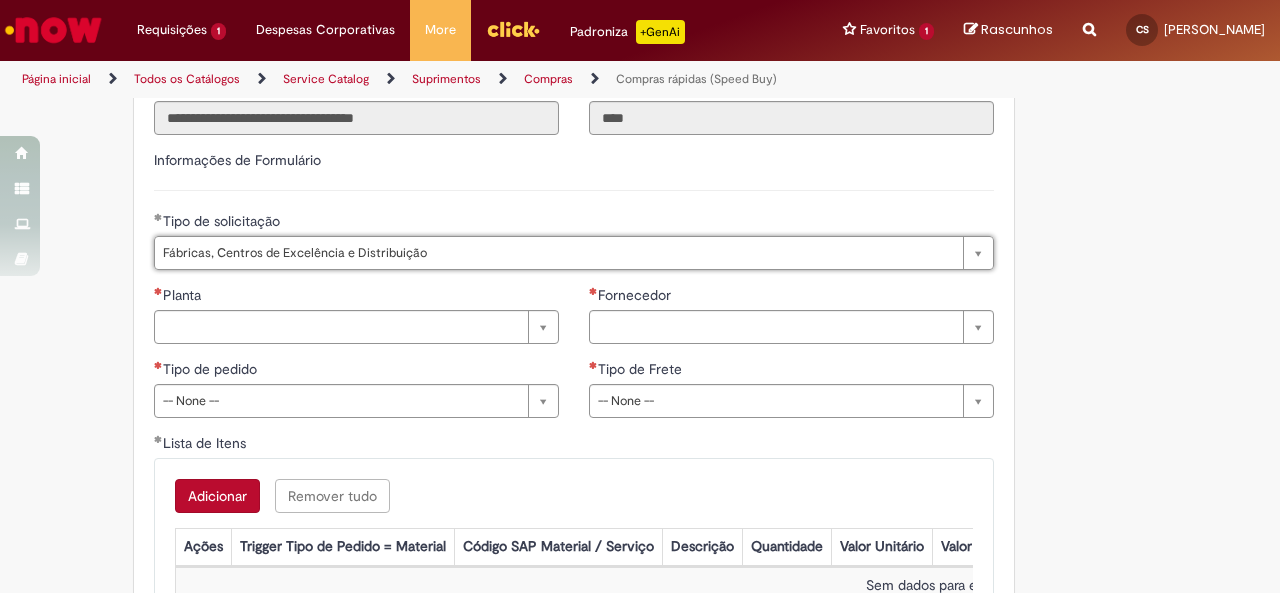 scroll, scrollTop: 0, scrollLeft: 288, axis: horizontal 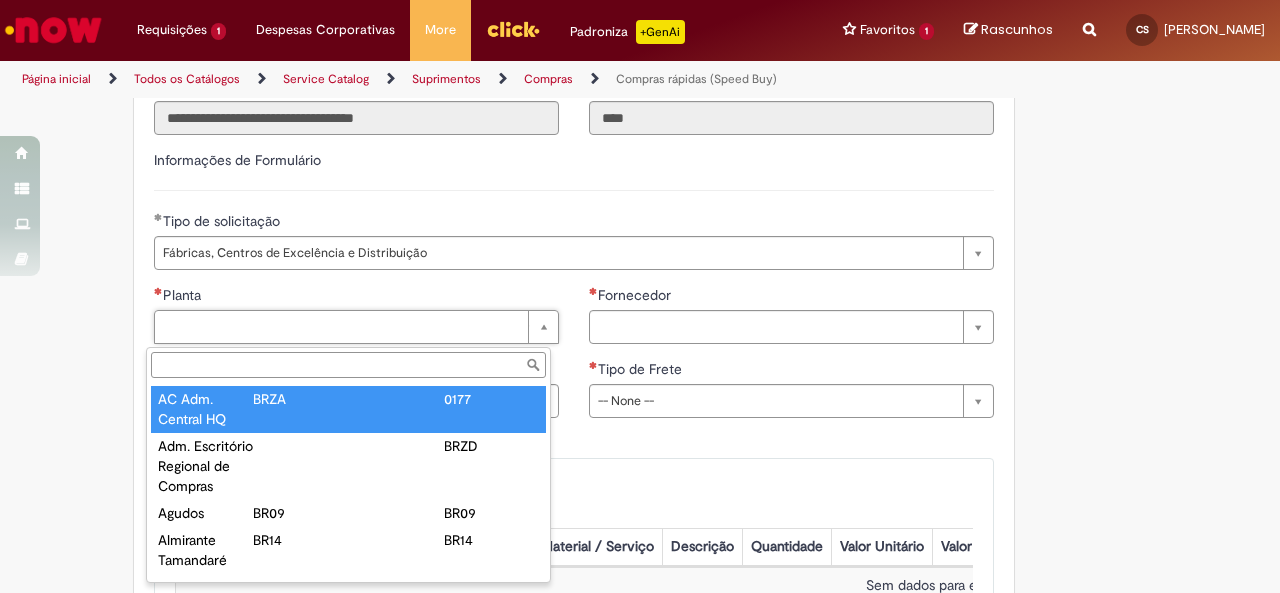 type on "**********" 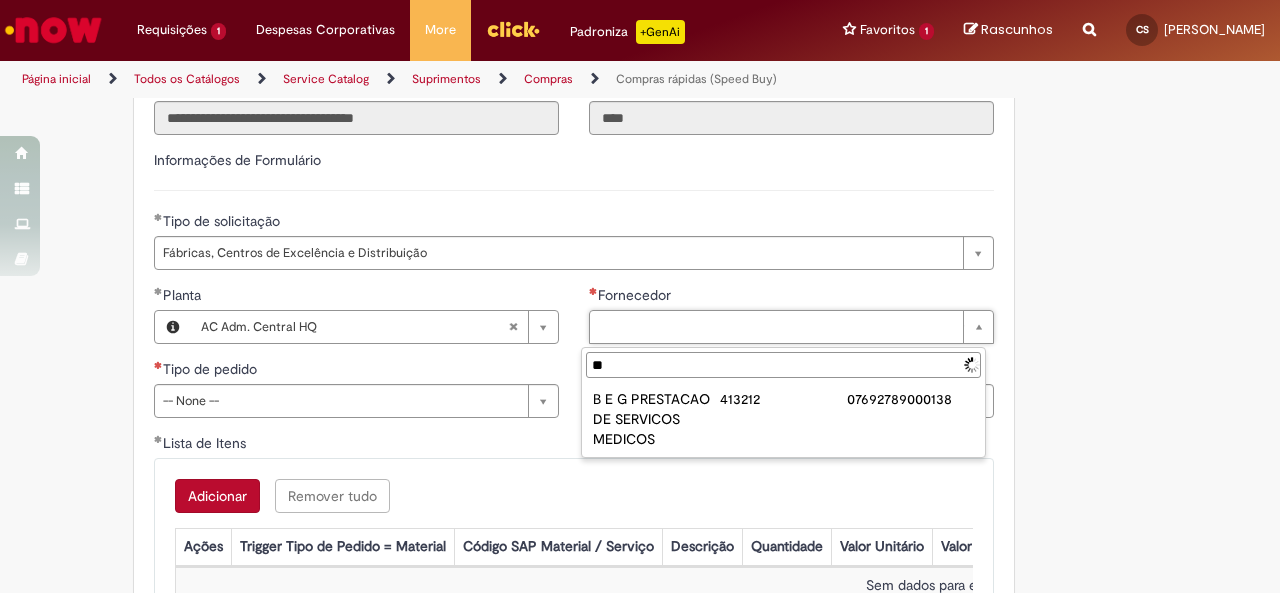 type on "*" 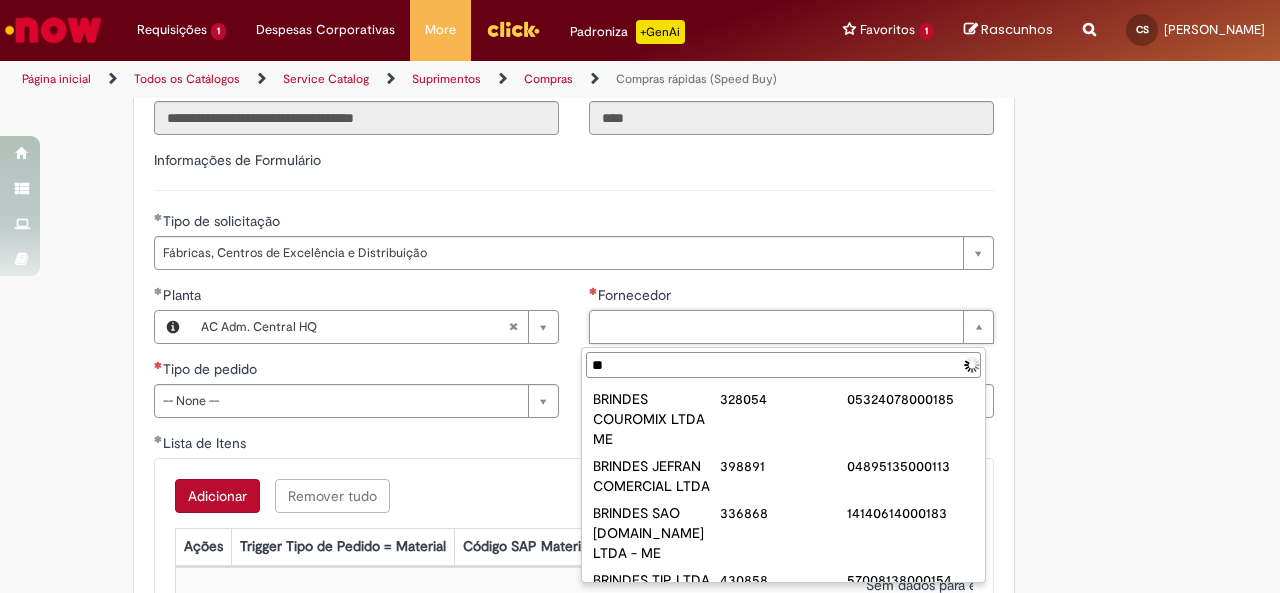 type on "*" 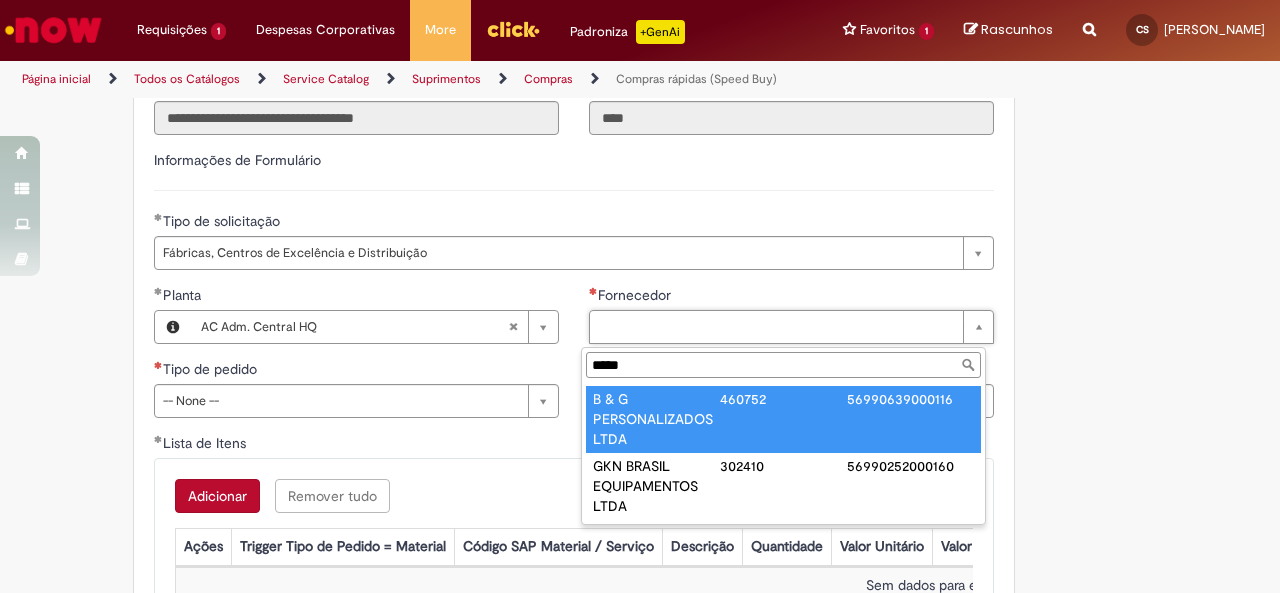 type on "*****" 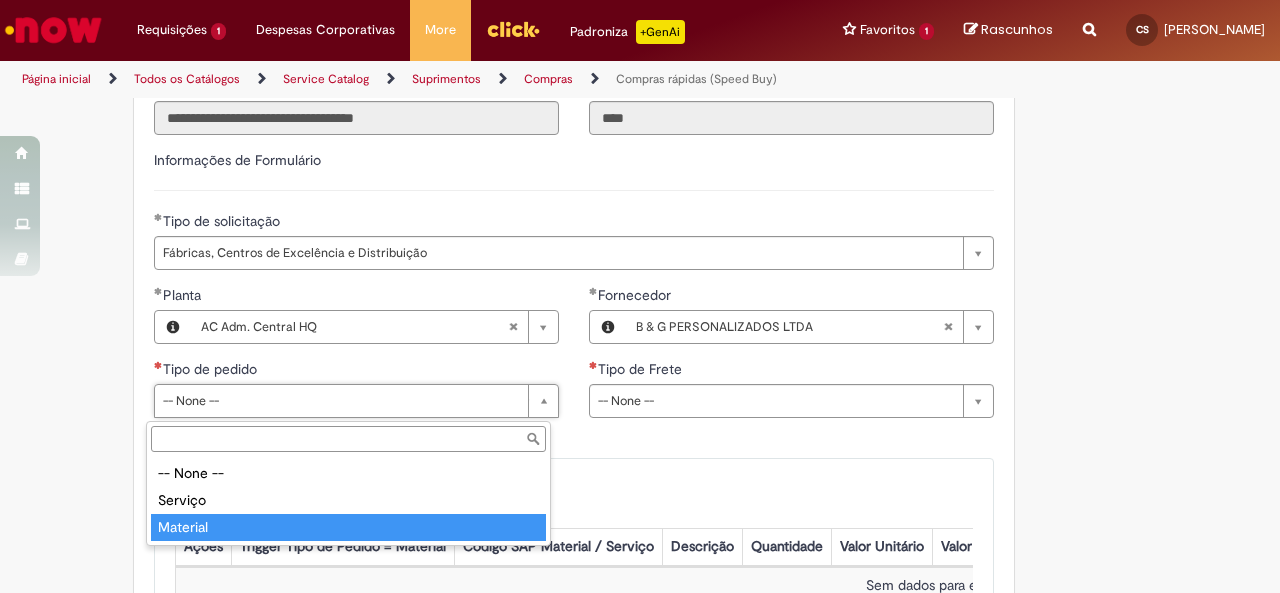 type on "********" 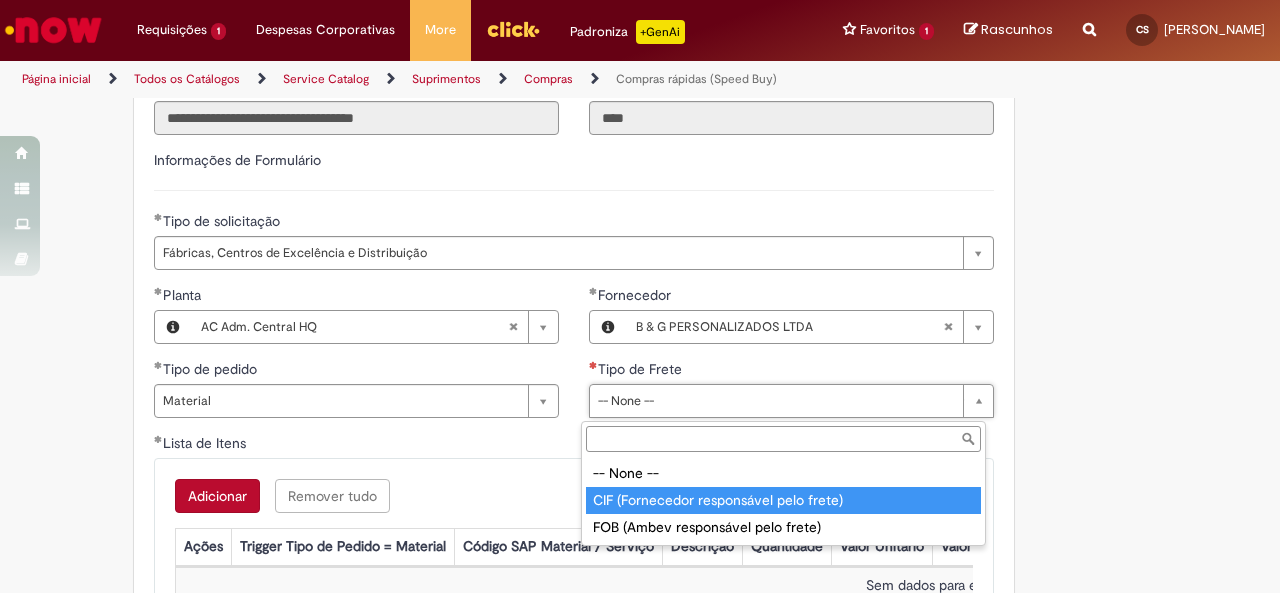 type on "**********" 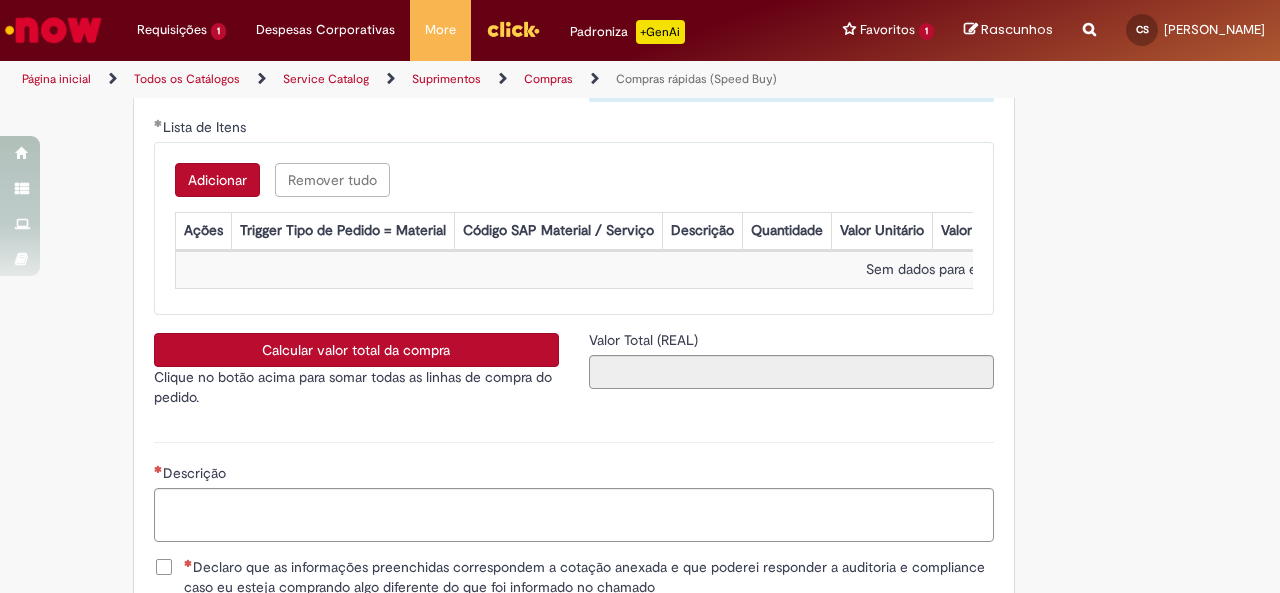 scroll, scrollTop: 3330, scrollLeft: 0, axis: vertical 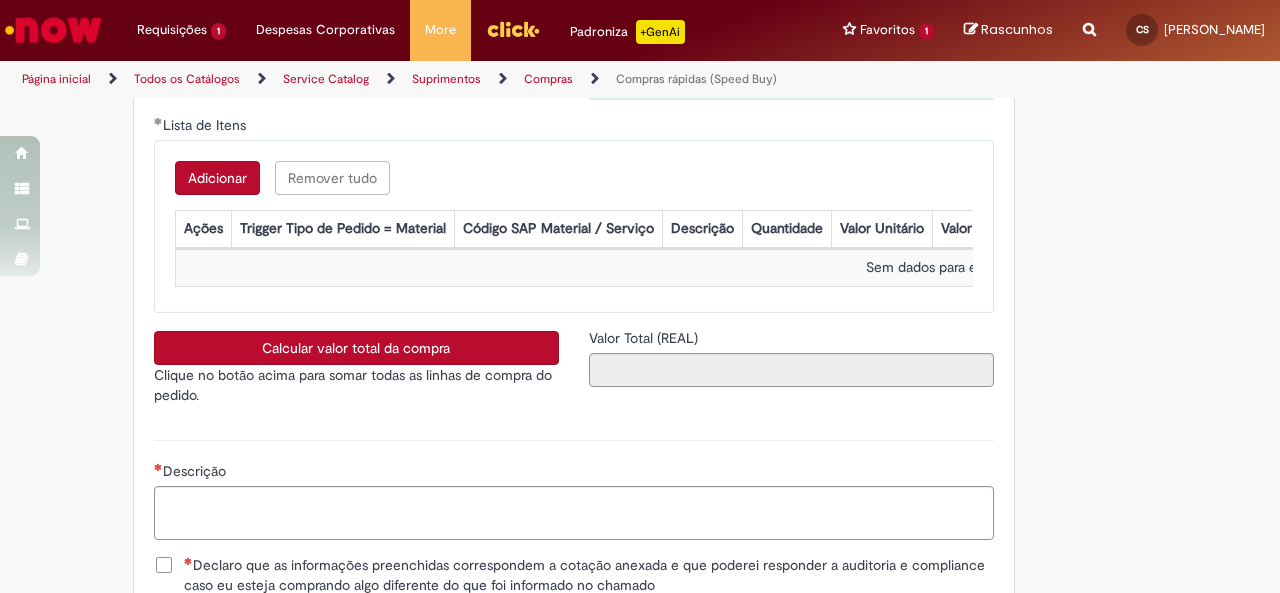 click on "Adicionar" at bounding box center (217, 178) 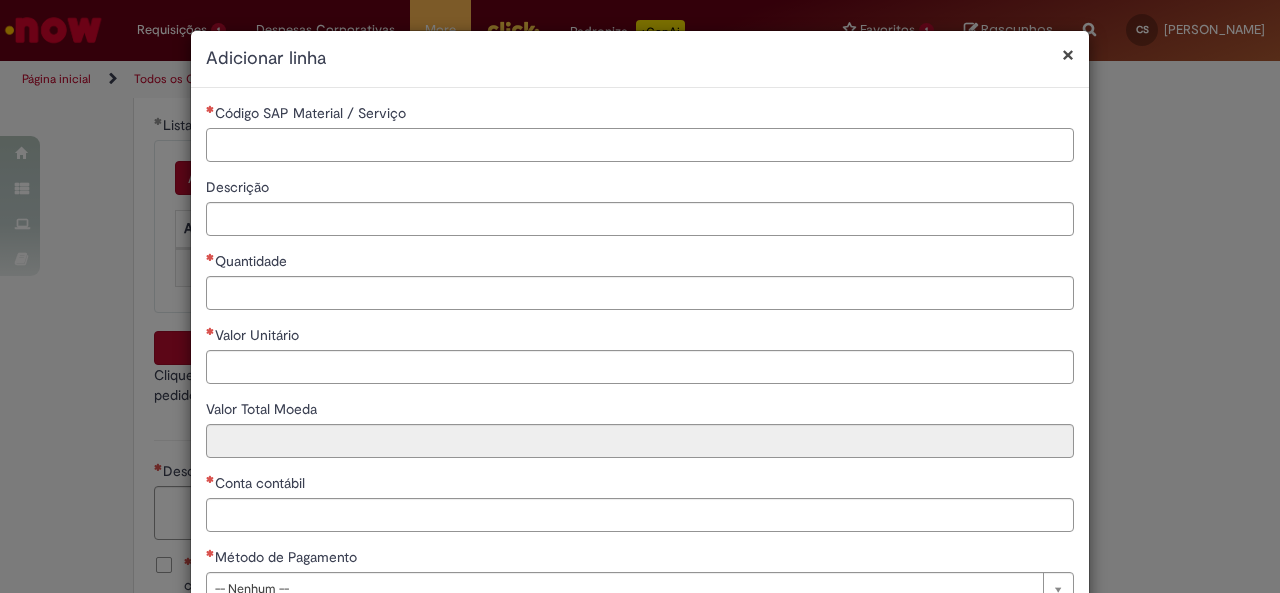 click on "Código SAP Material / Serviço" at bounding box center [640, 145] 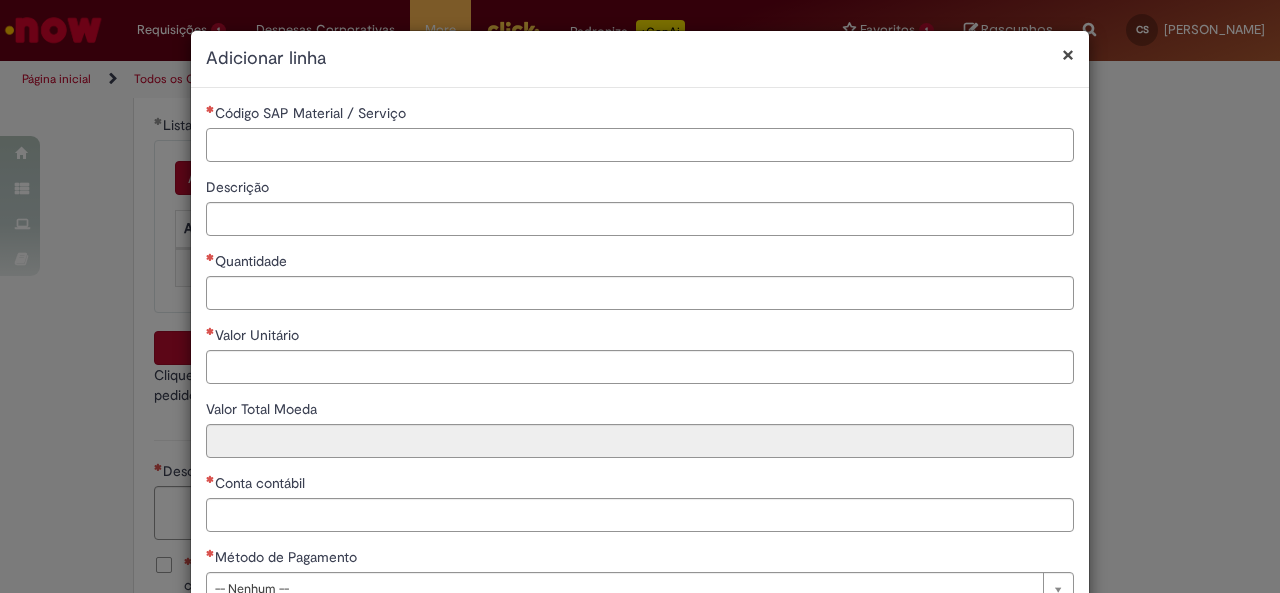 paste on "********" 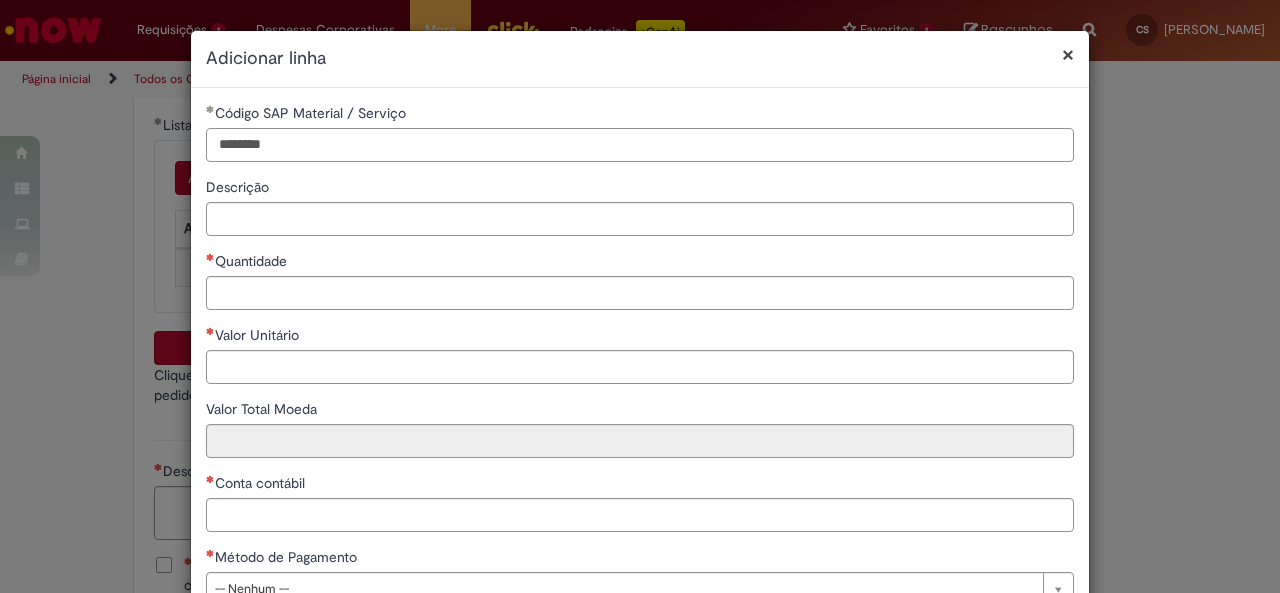 type on "********" 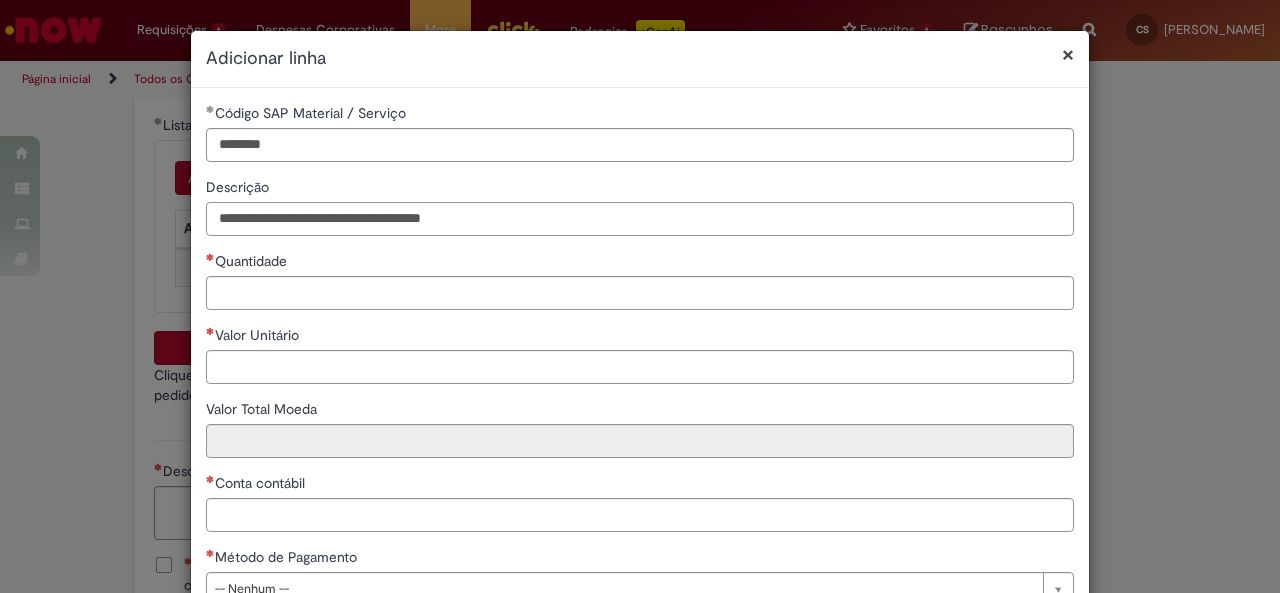 click on "**********" at bounding box center (640, 219) 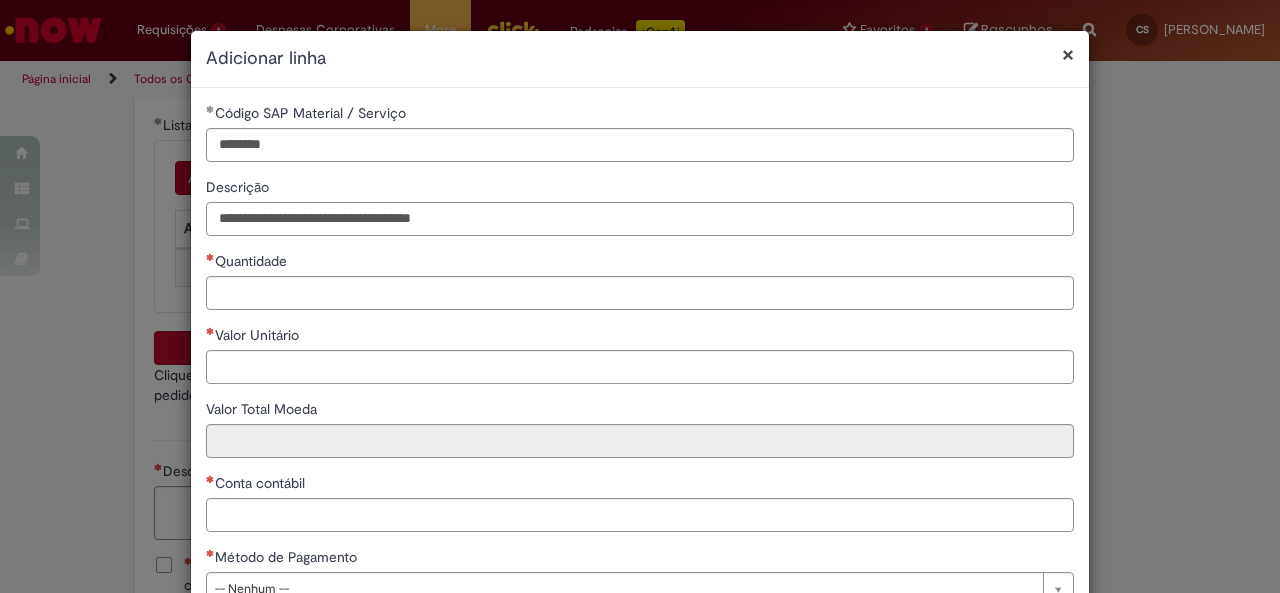click on "**********" at bounding box center (640, 219) 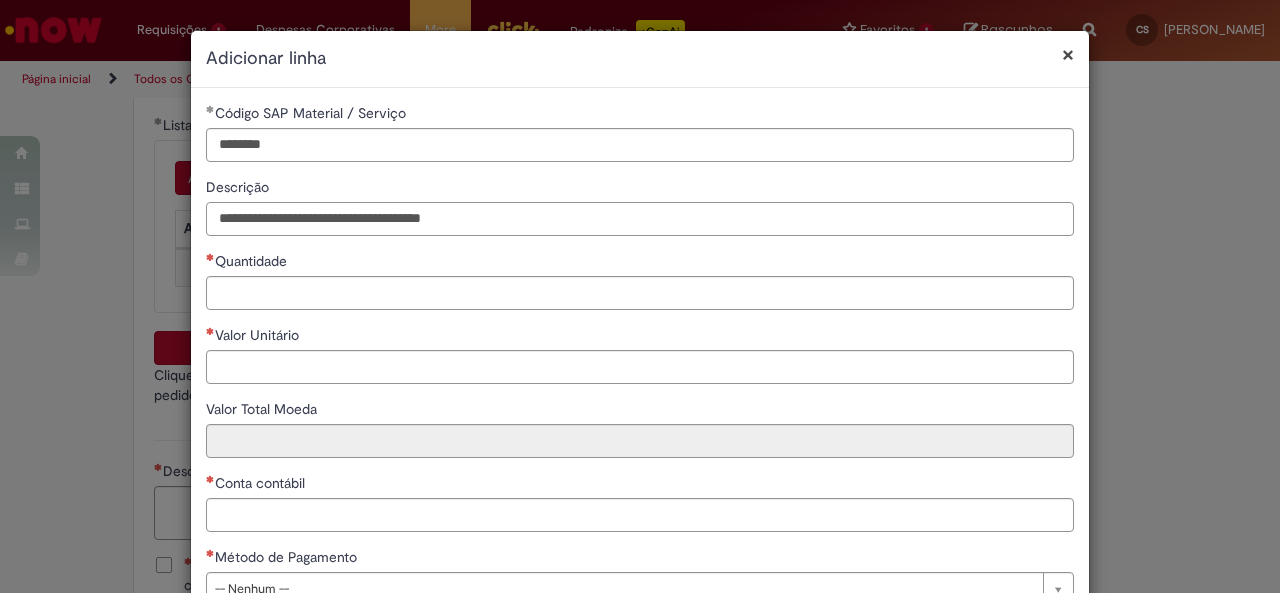type on "**********" 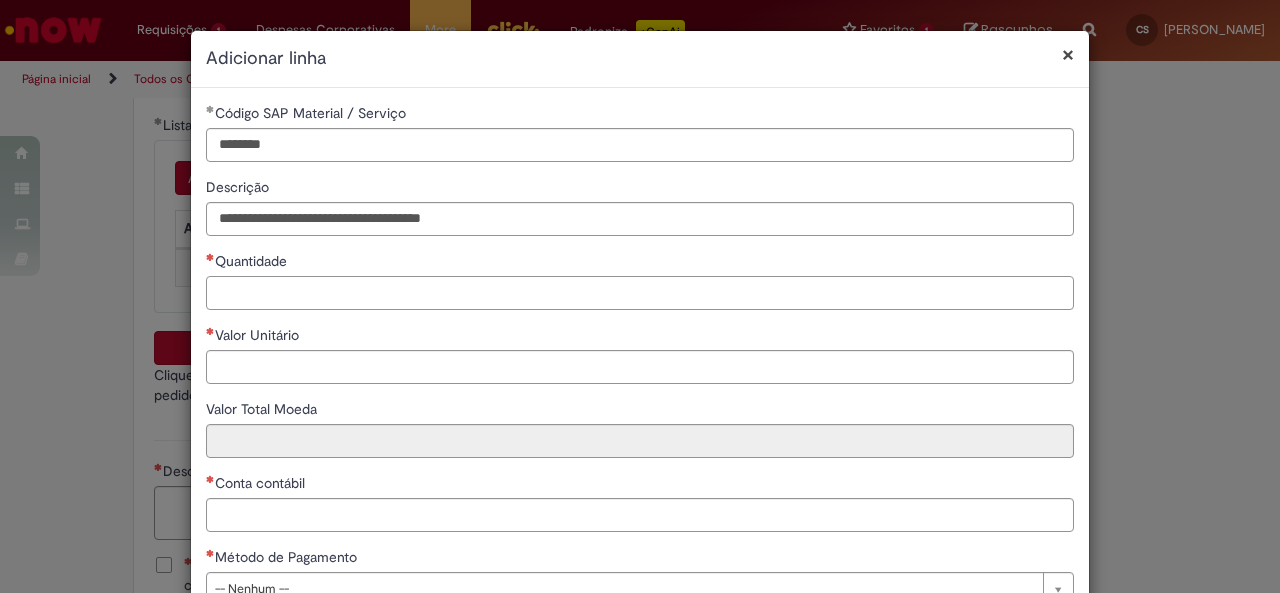 click on "Quantidade" at bounding box center [640, 293] 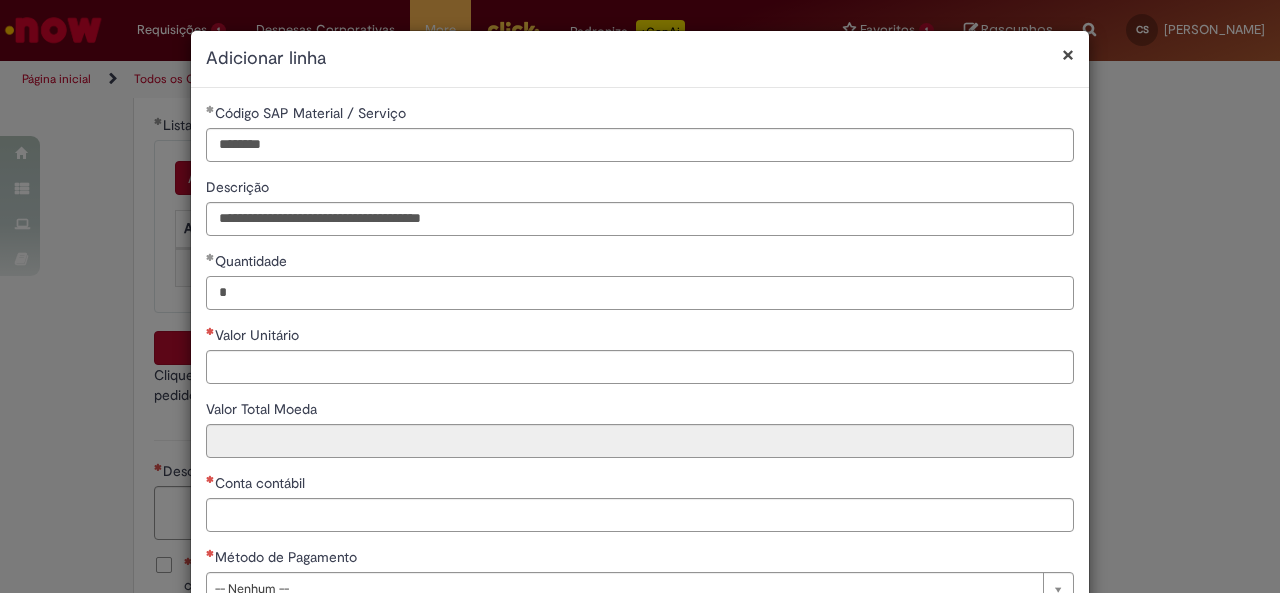 type on "*" 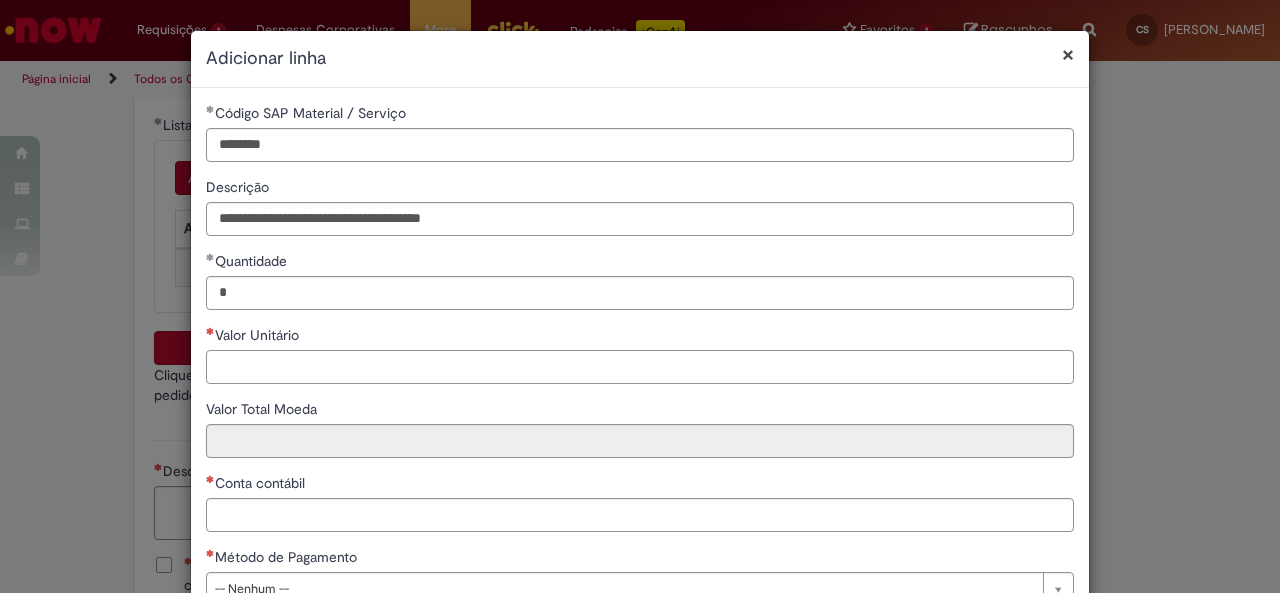 click on "Valor Unitário" at bounding box center (640, 367) 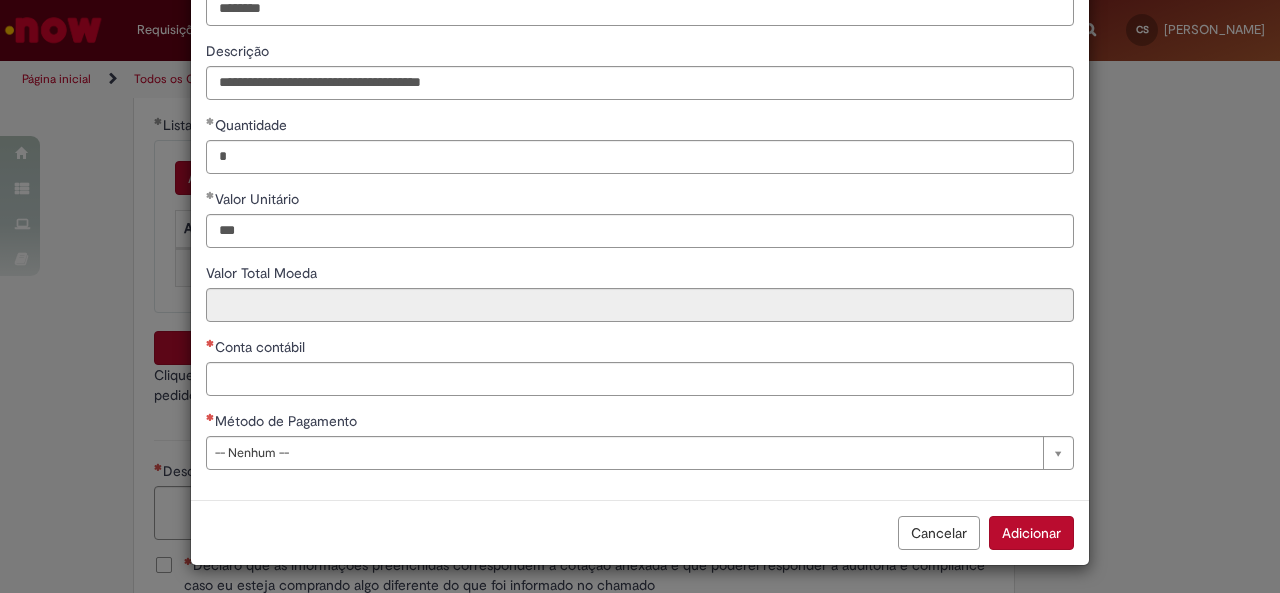type on "******" 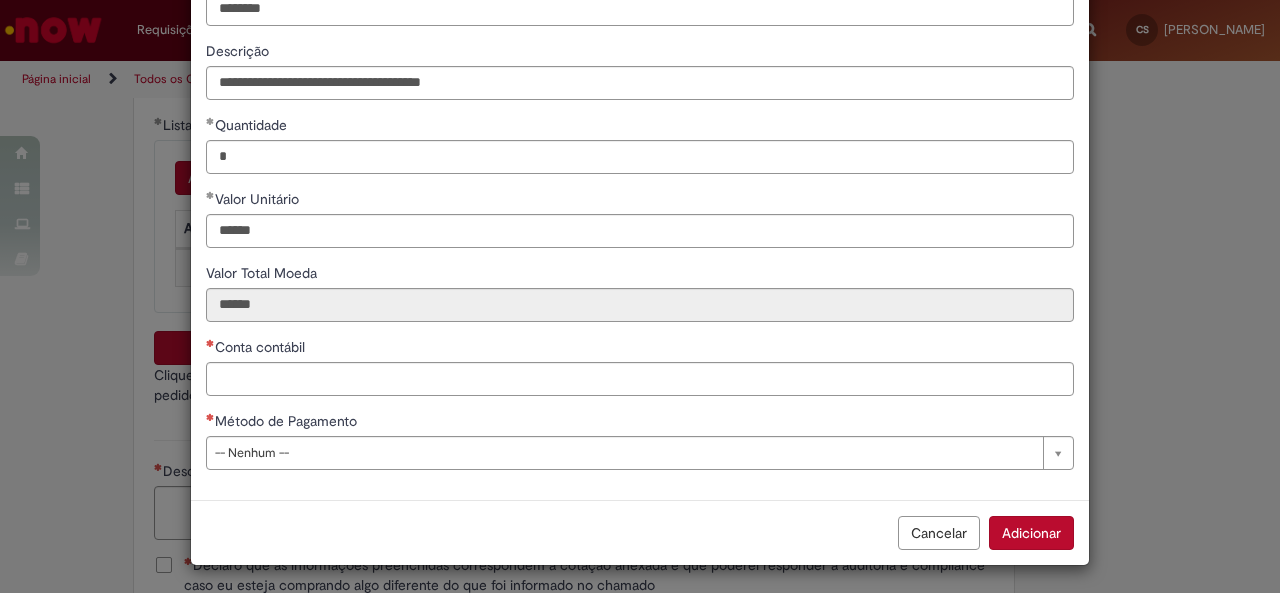 click on "Adicionar" at bounding box center [1031, 533] 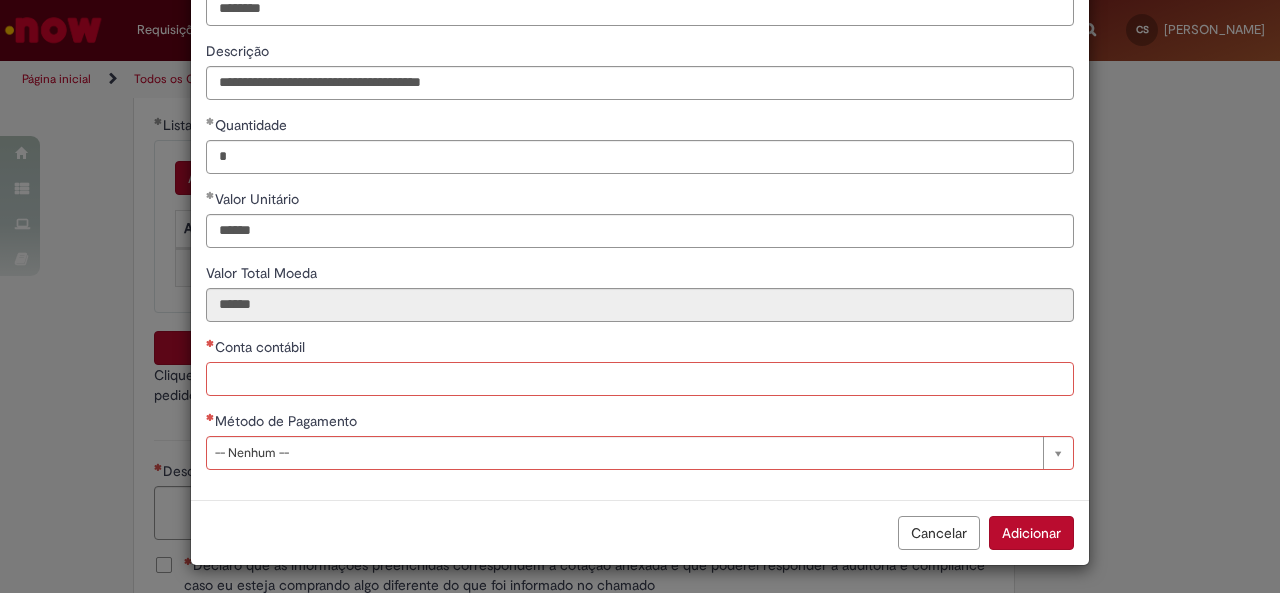 scroll, scrollTop: 136, scrollLeft: 0, axis: vertical 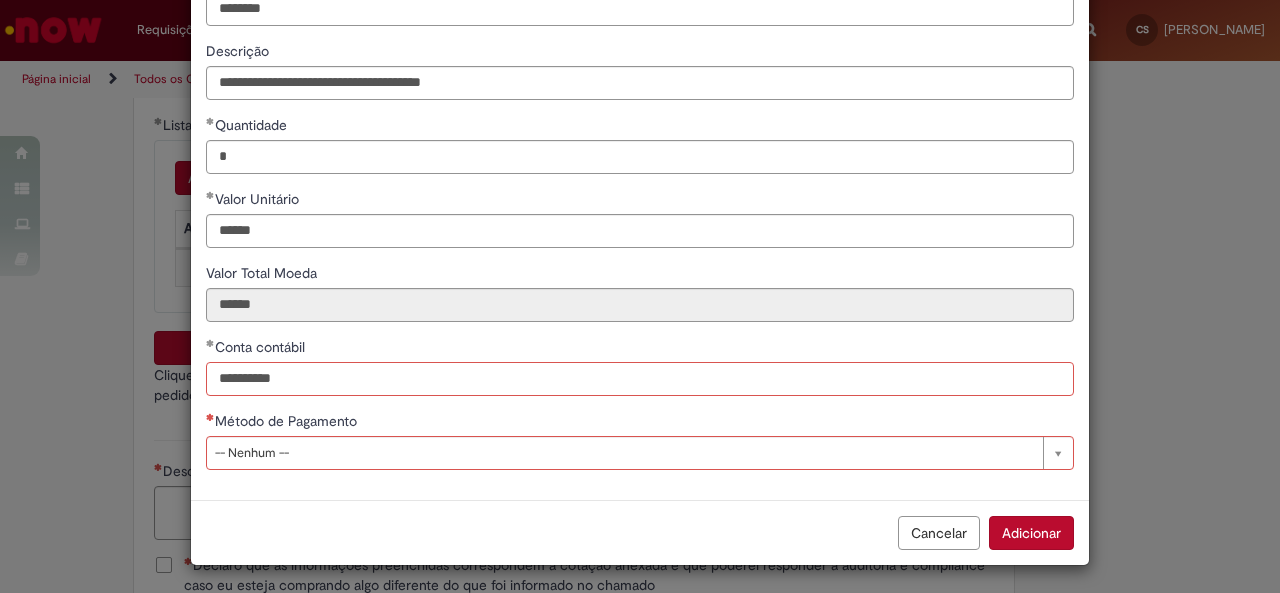 type on "**********" 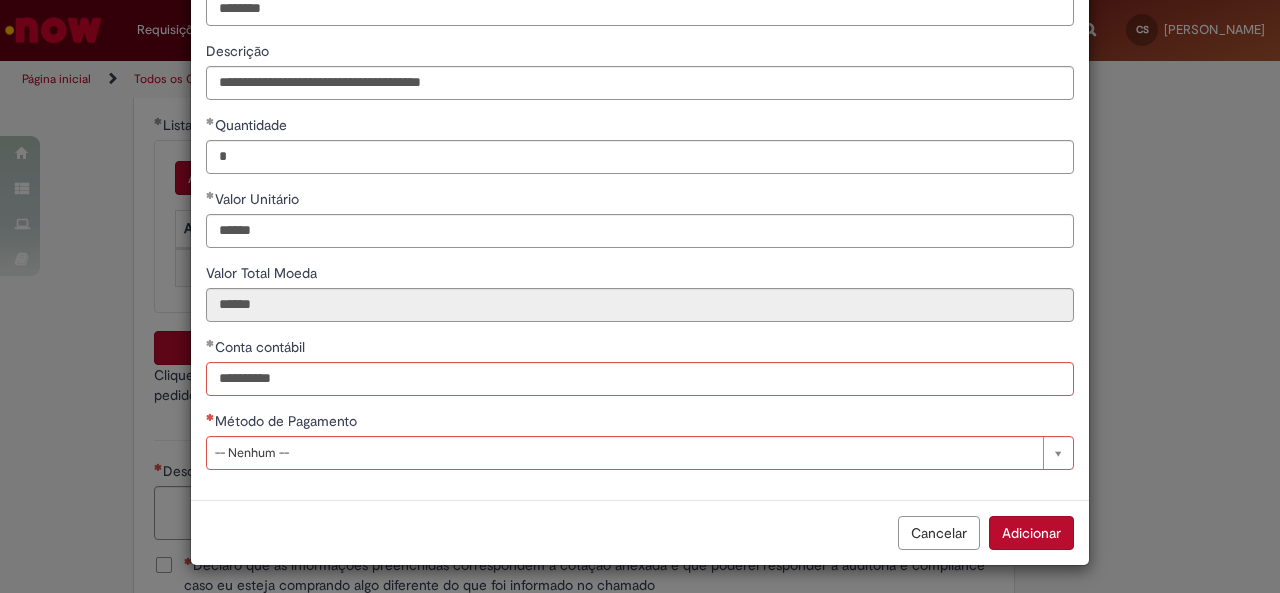 type 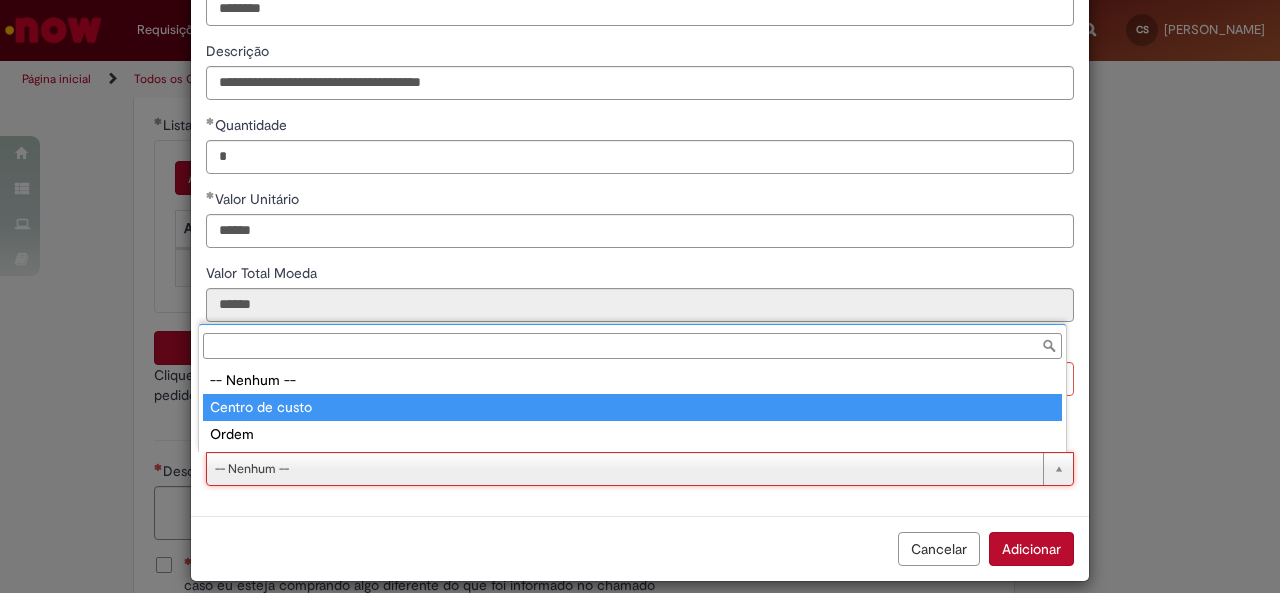 type on "**********" 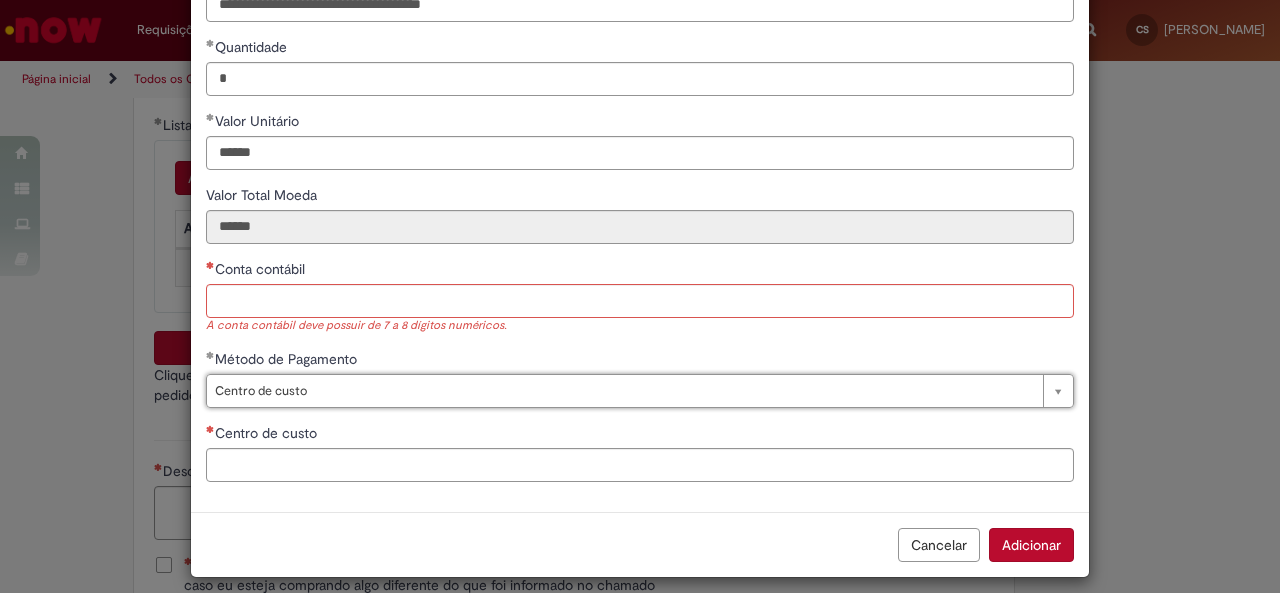scroll, scrollTop: 216, scrollLeft: 0, axis: vertical 